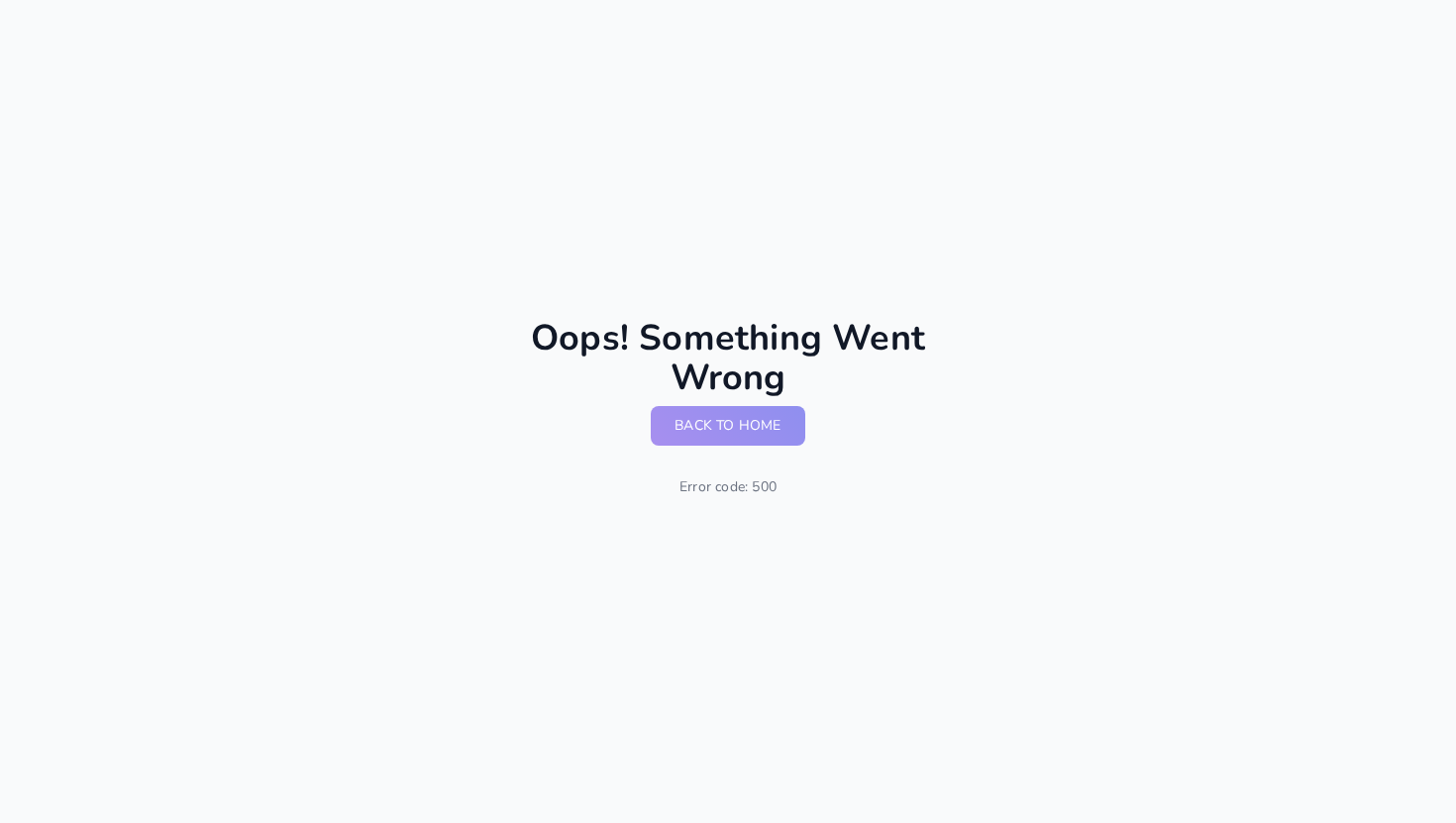 scroll, scrollTop: 0, scrollLeft: 0, axis: both 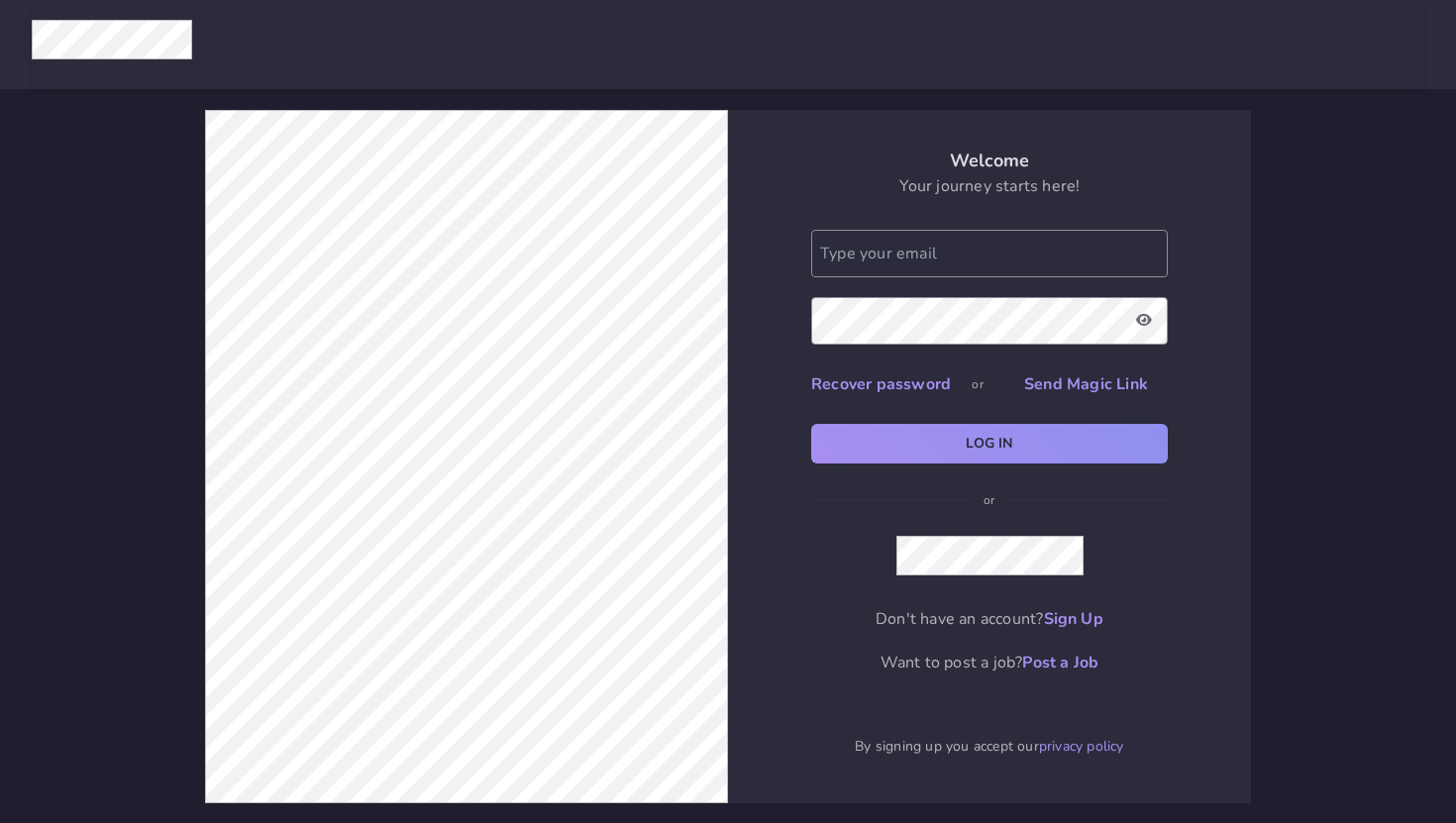 click on "Recover password  or  Send Magic Link   Log In  or  Don't have an account?   Sign Up   Want to post a job?   Post a Job   By signing up you accept our   privacy policy" at bounding box center [989, 493] 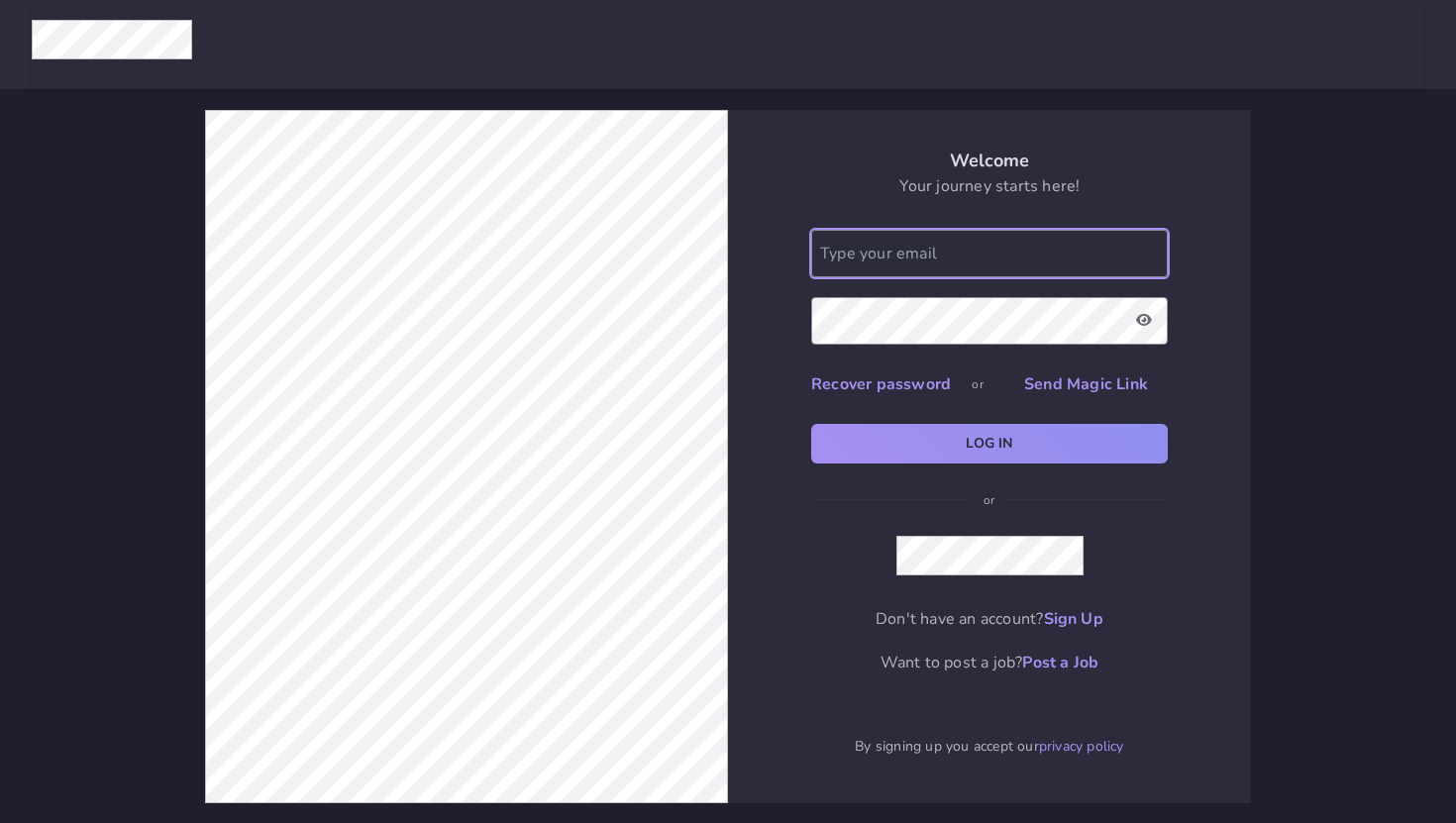 click 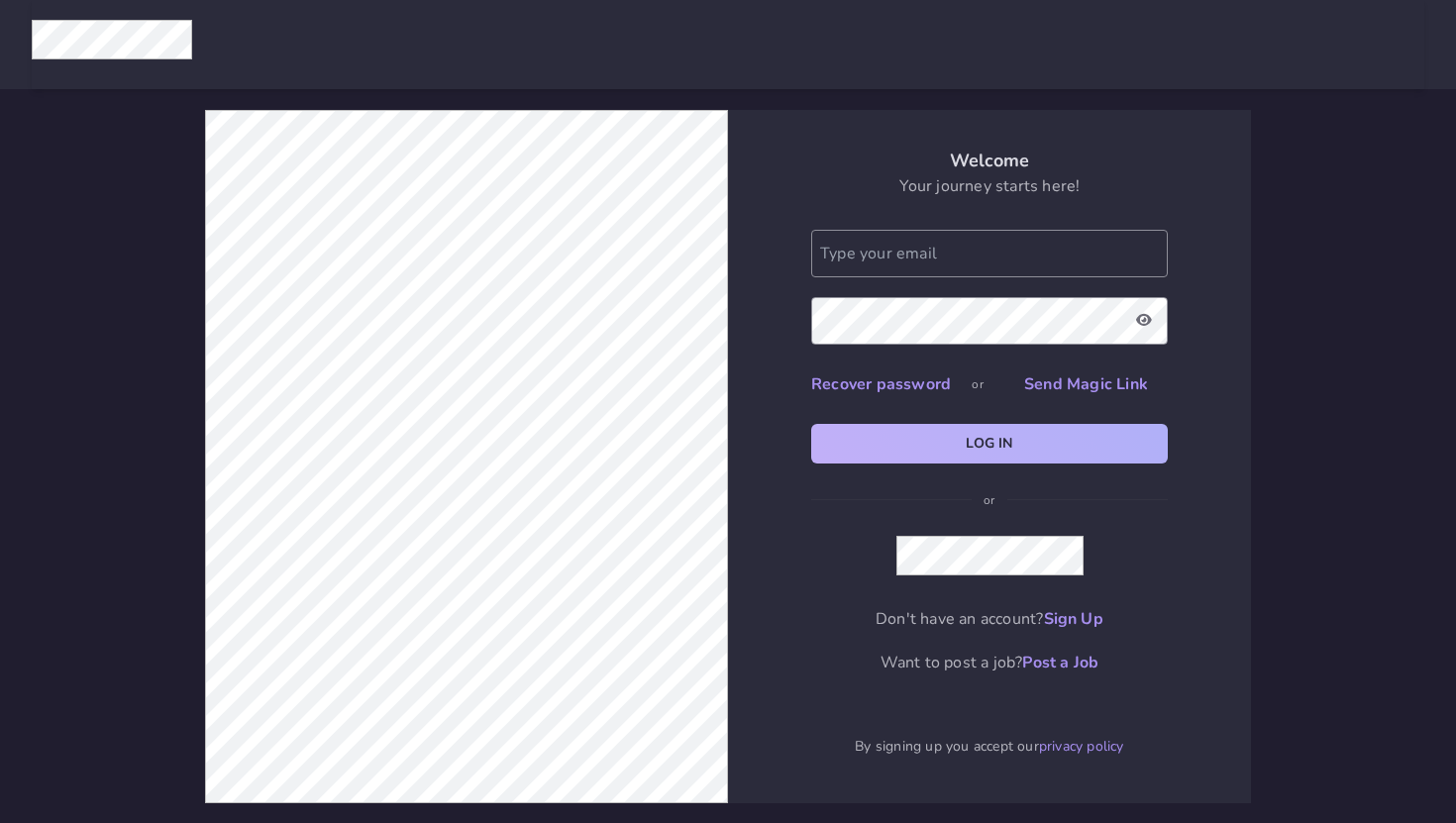 click on "Log In" 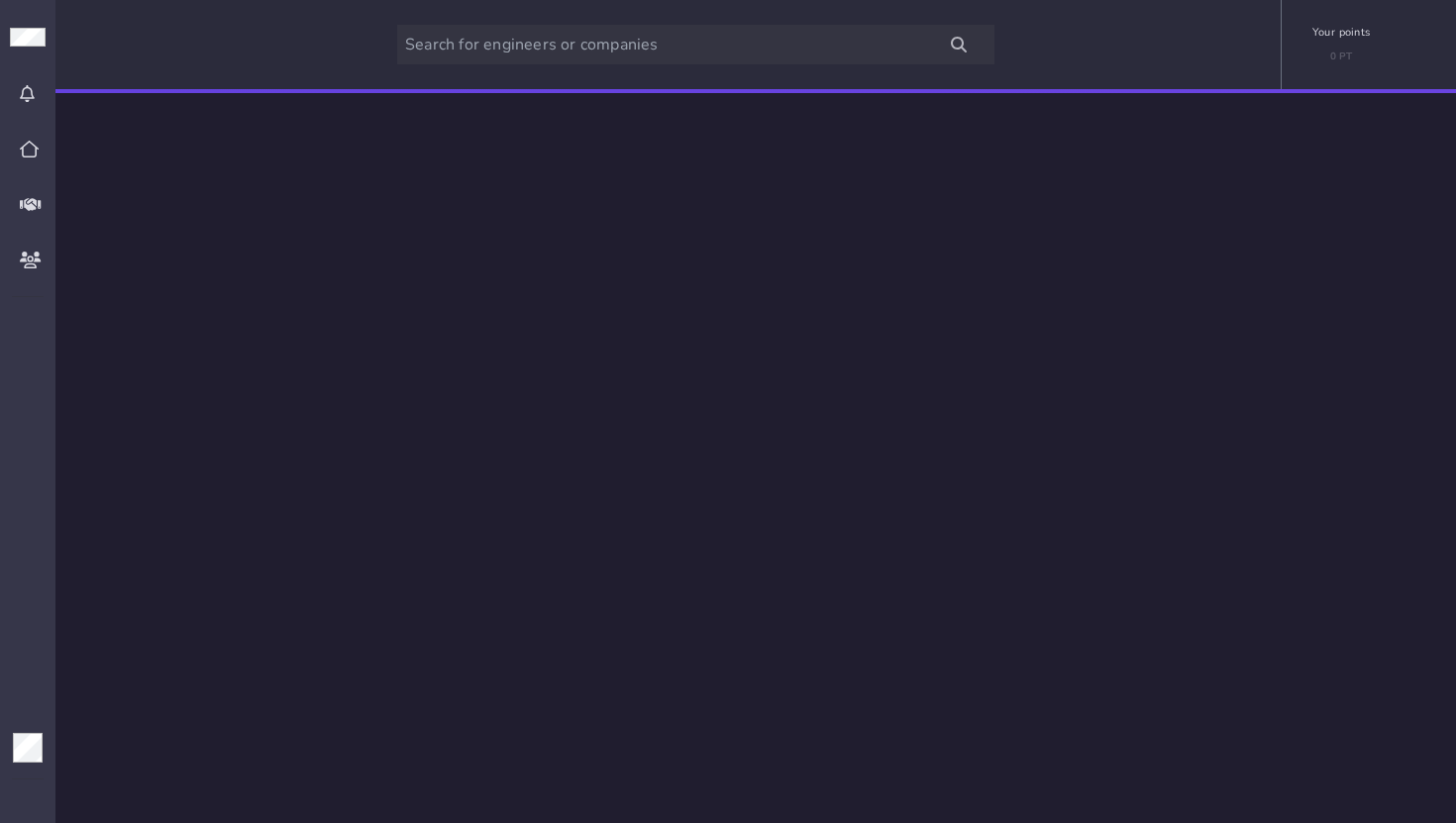 scroll, scrollTop: 0, scrollLeft: 0, axis: both 